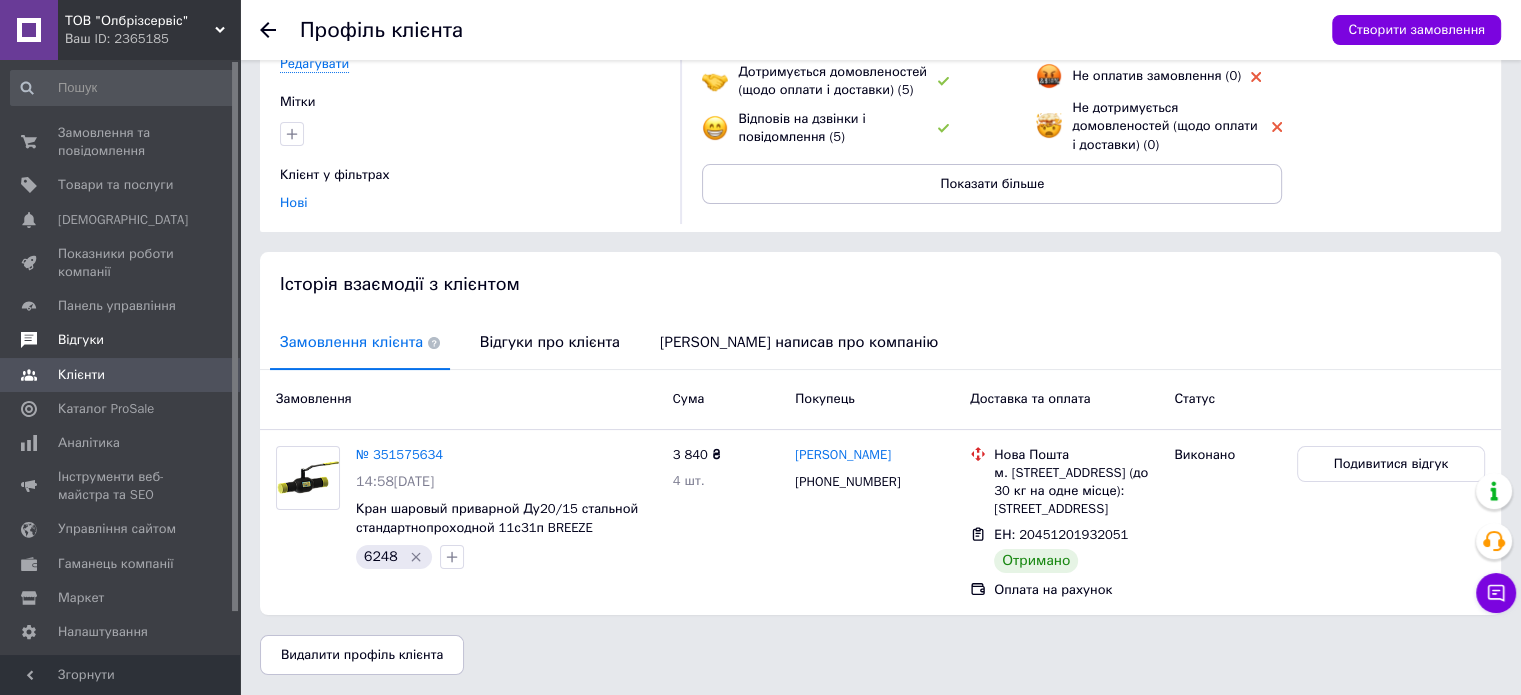 scroll, scrollTop: 228, scrollLeft: 0, axis: vertical 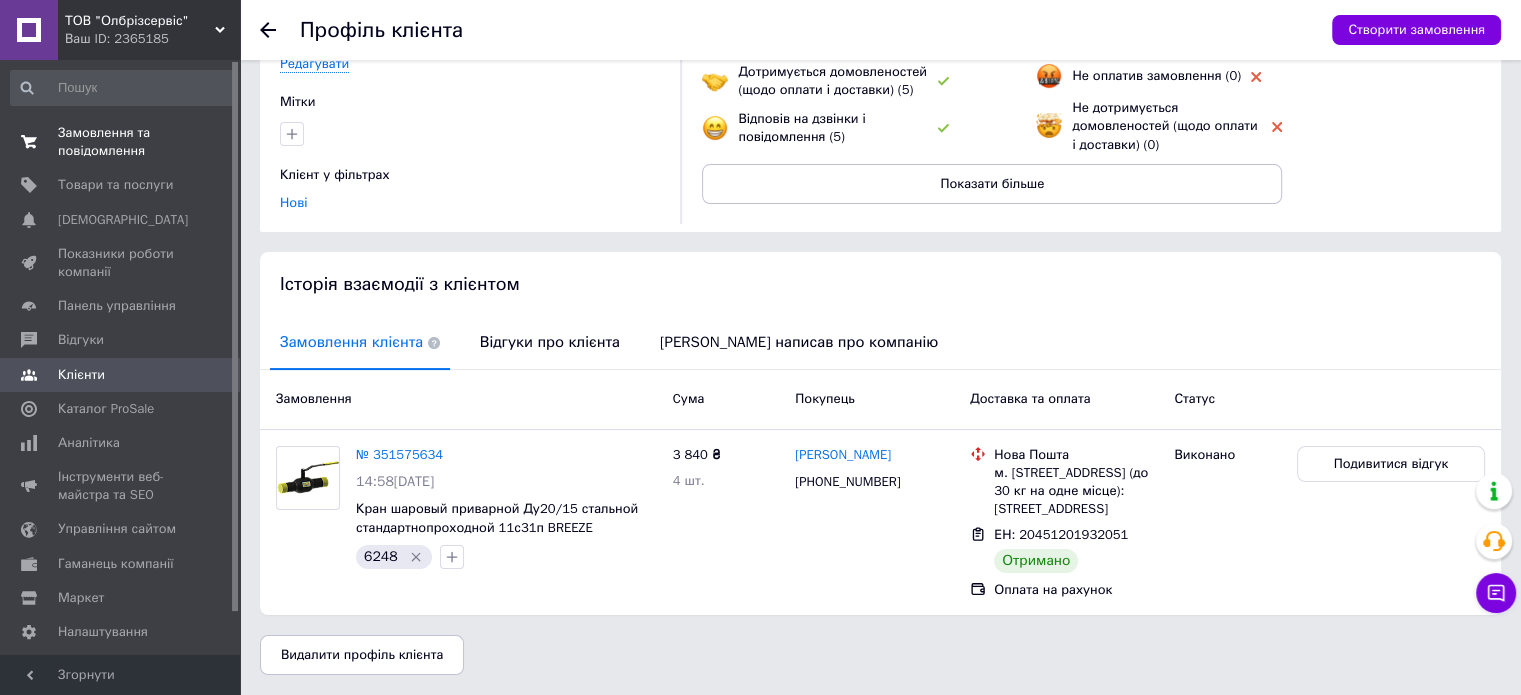 click on "Замовлення та повідомлення" at bounding box center (121, 142) 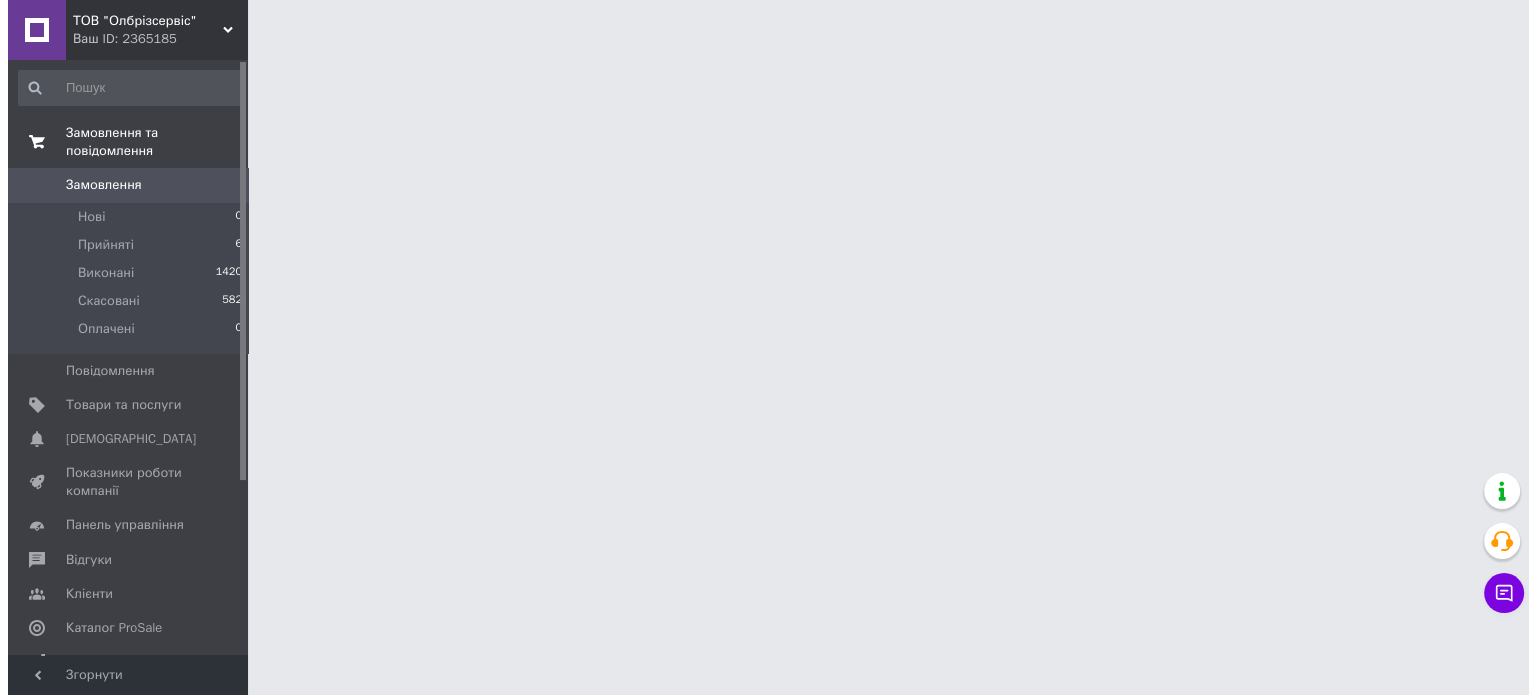 scroll, scrollTop: 0, scrollLeft: 0, axis: both 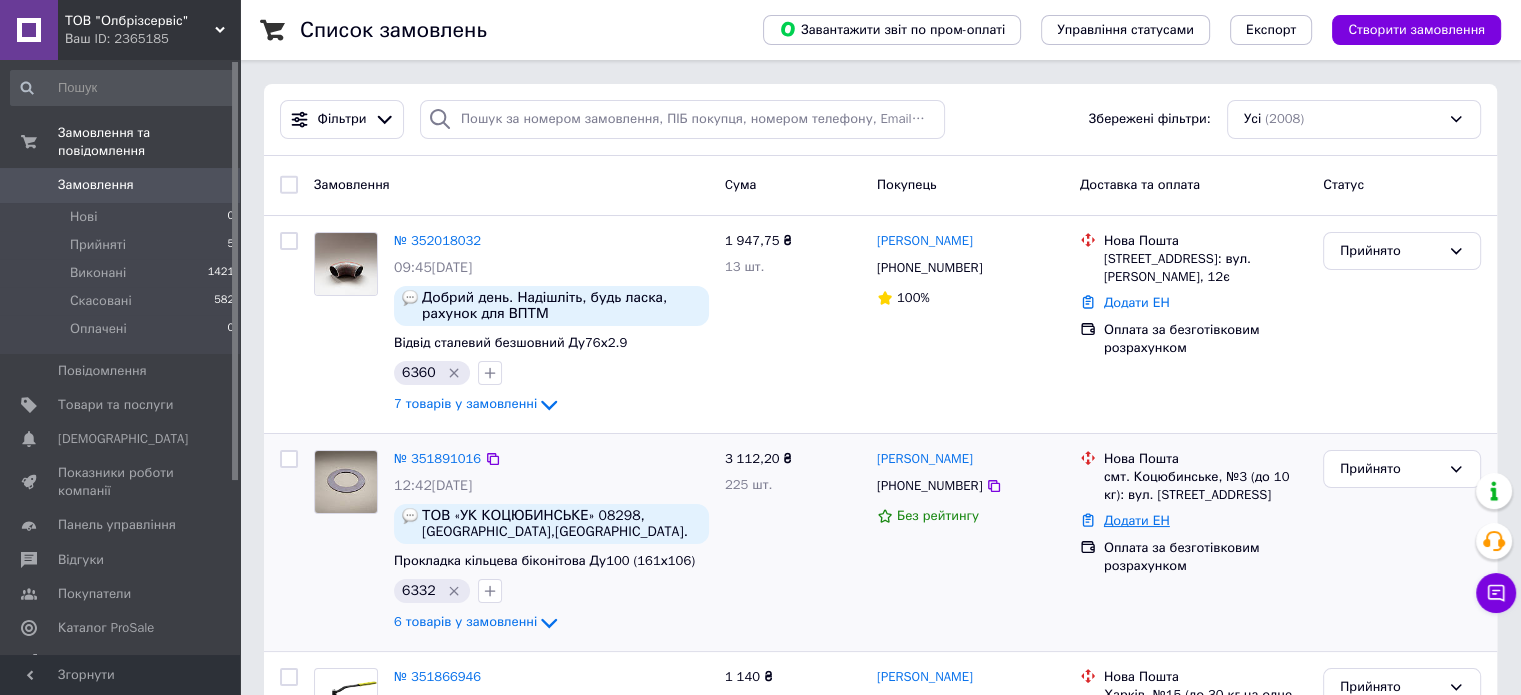 click on "Додати ЕН" at bounding box center (1137, 520) 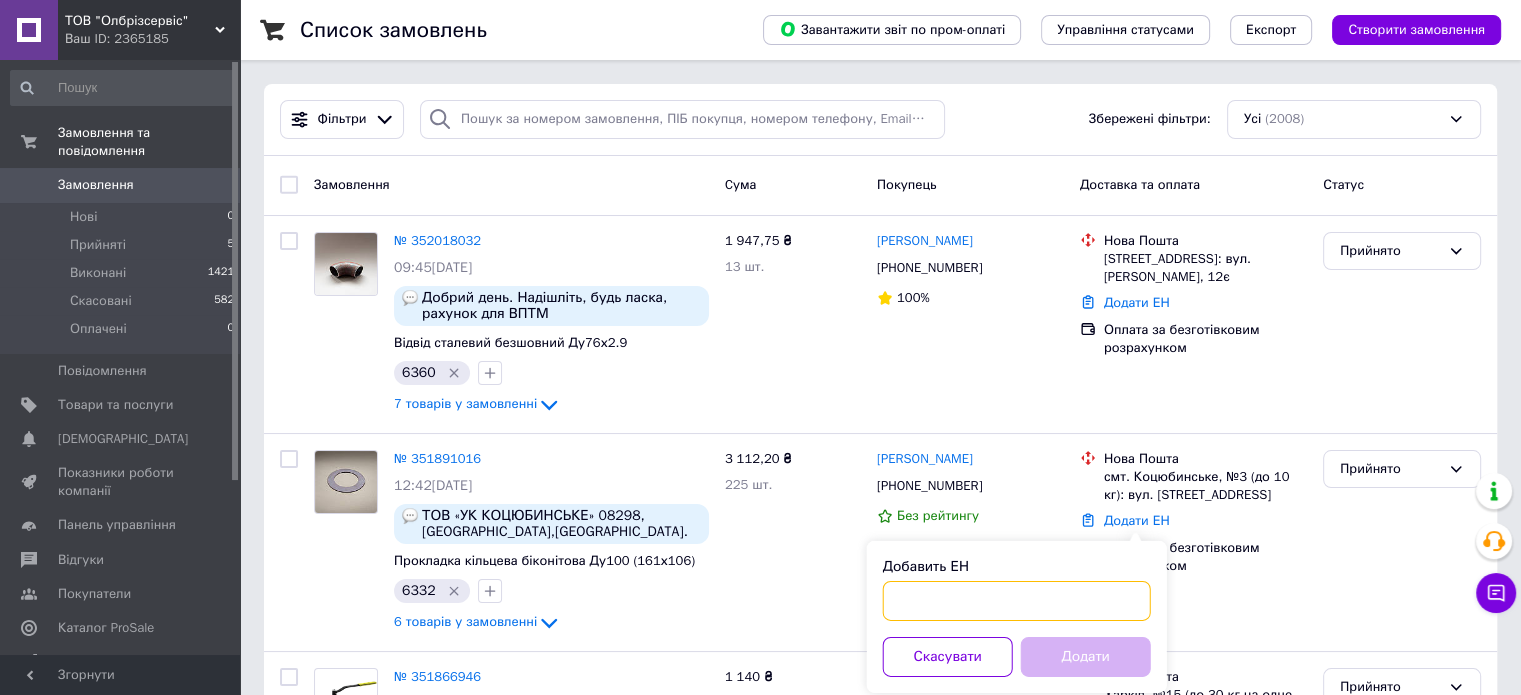 click on "Добавить ЕН" at bounding box center [1017, 601] 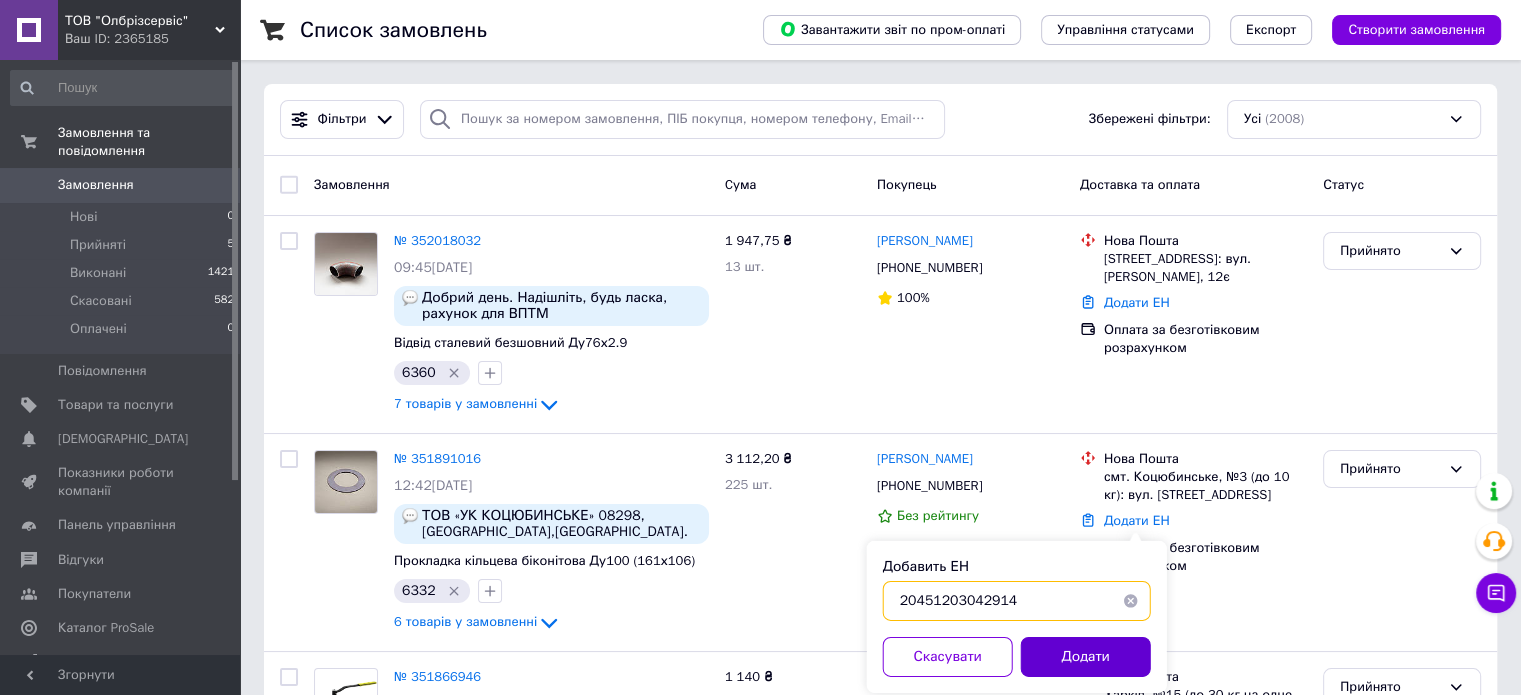 type on "20451203042914" 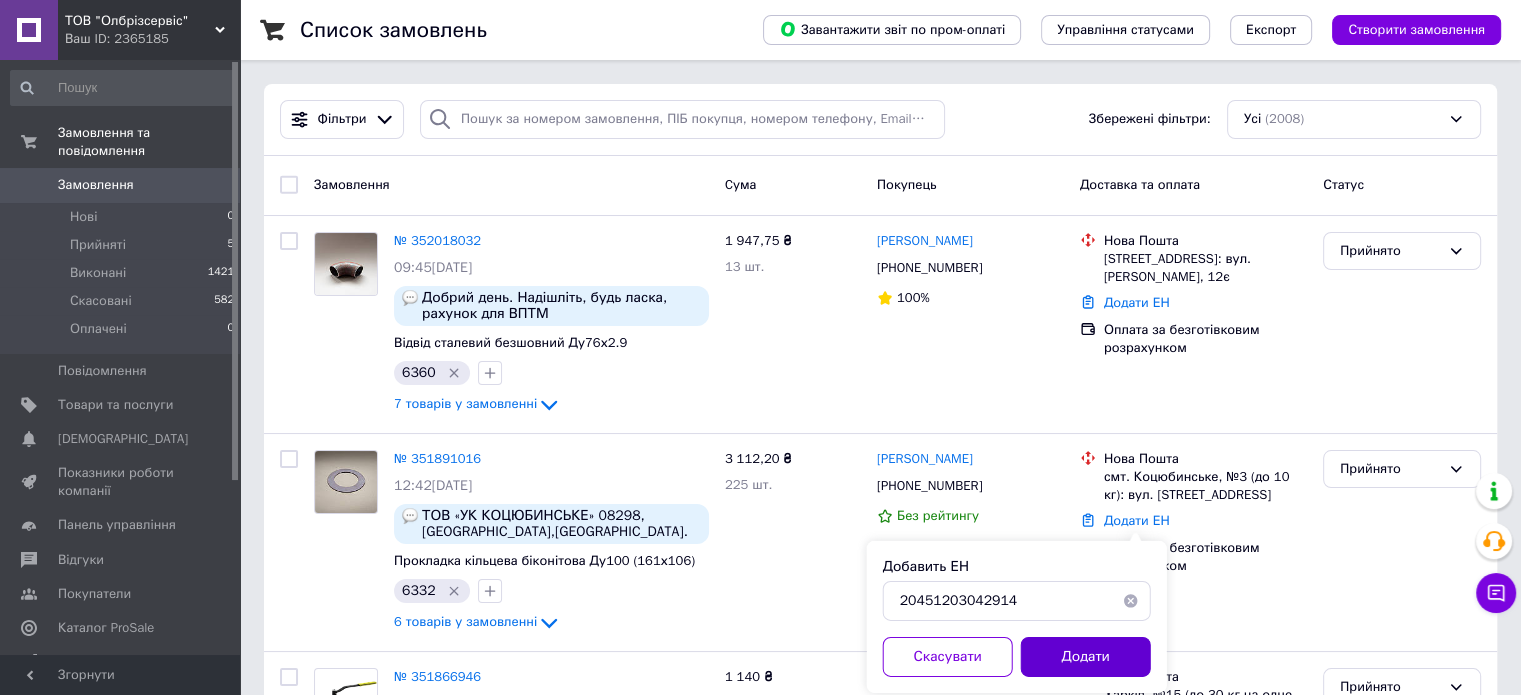 click on "Додати" at bounding box center [1086, 657] 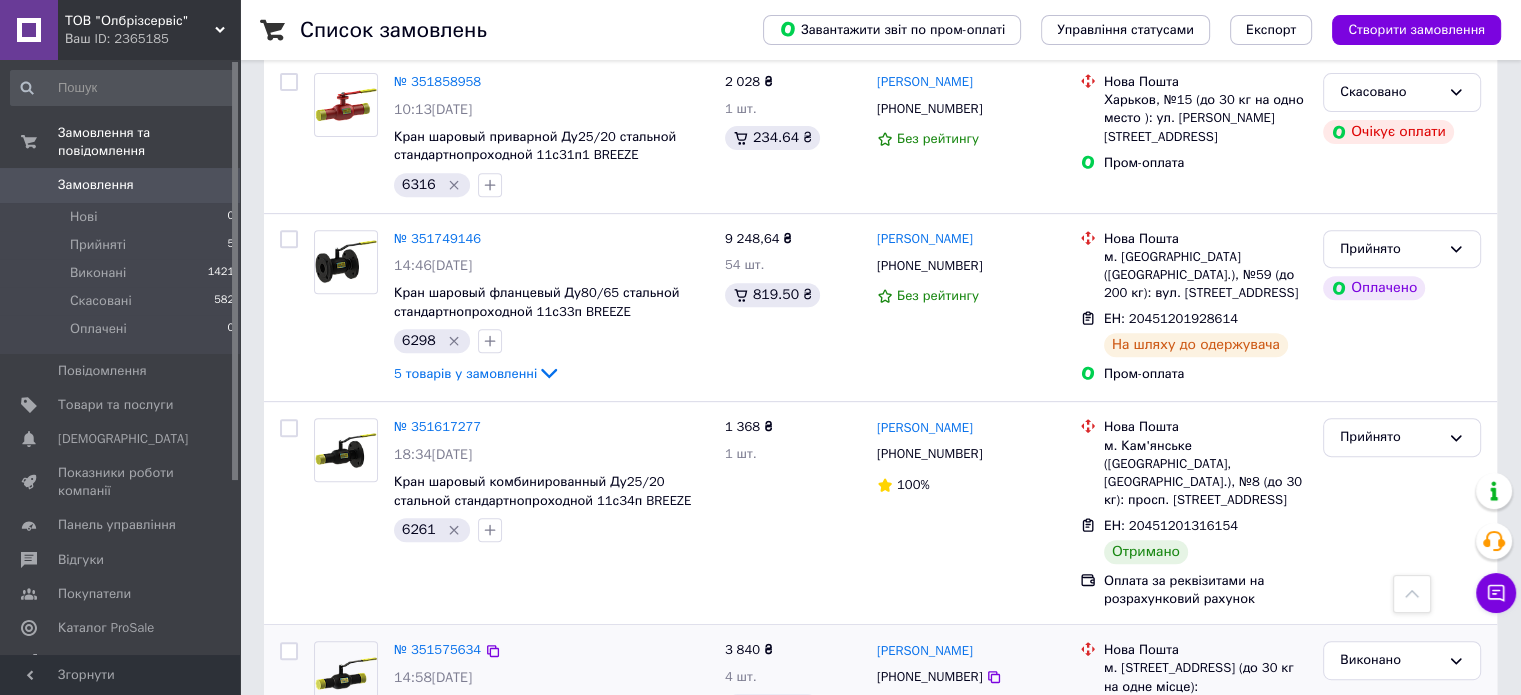 scroll, scrollTop: 900, scrollLeft: 0, axis: vertical 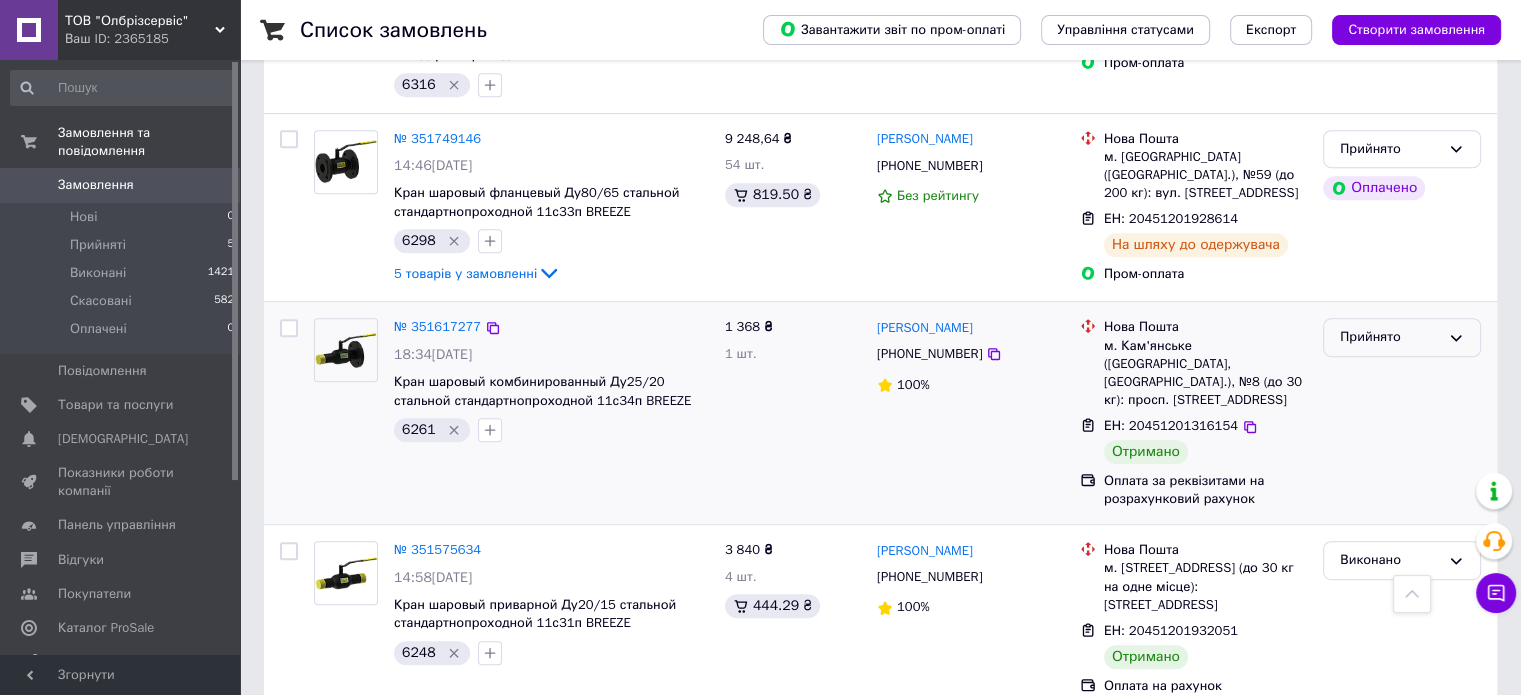 click on "Прийнято" at bounding box center [1390, 337] 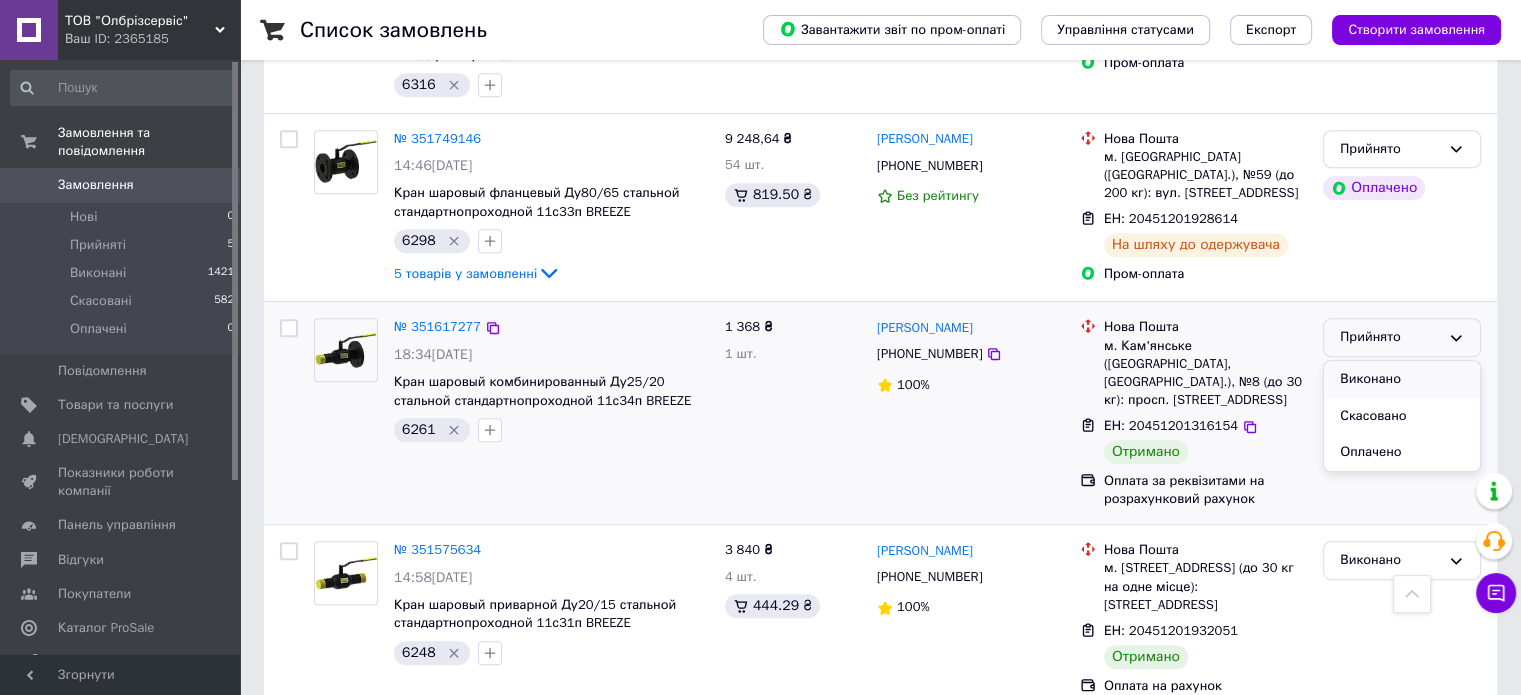 click on "Виконано" at bounding box center [1402, 379] 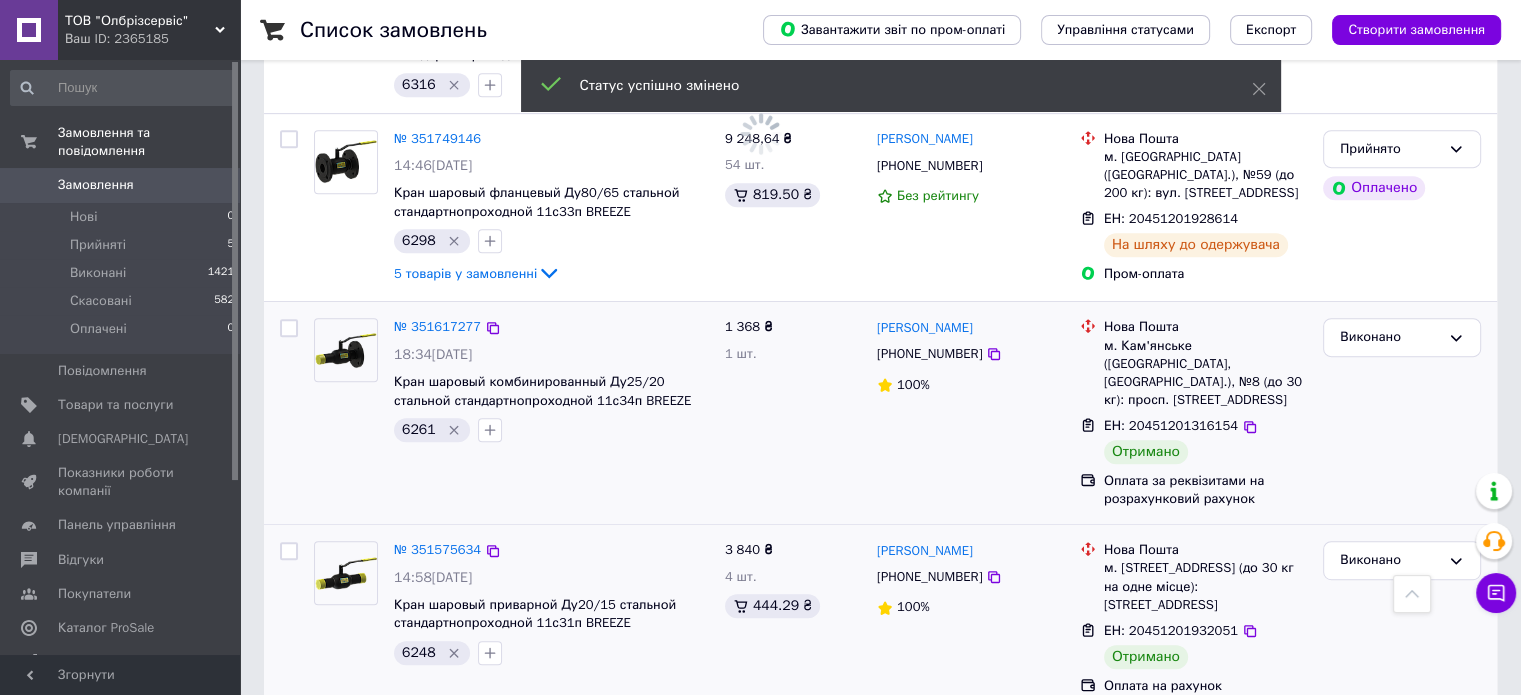 scroll, scrollTop: 1000, scrollLeft: 0, axis: vertical 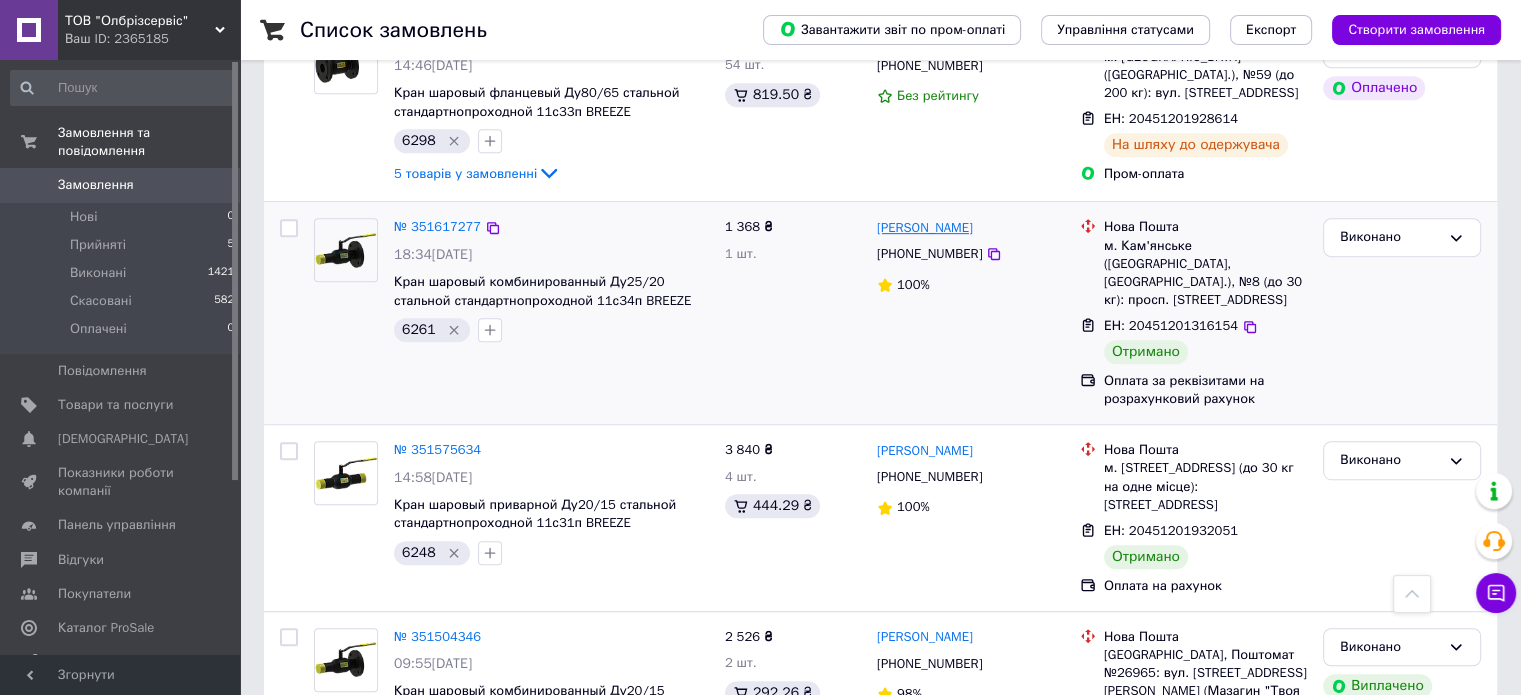 click on "[PERSON_NAME]" at bounding box center [925, 228] 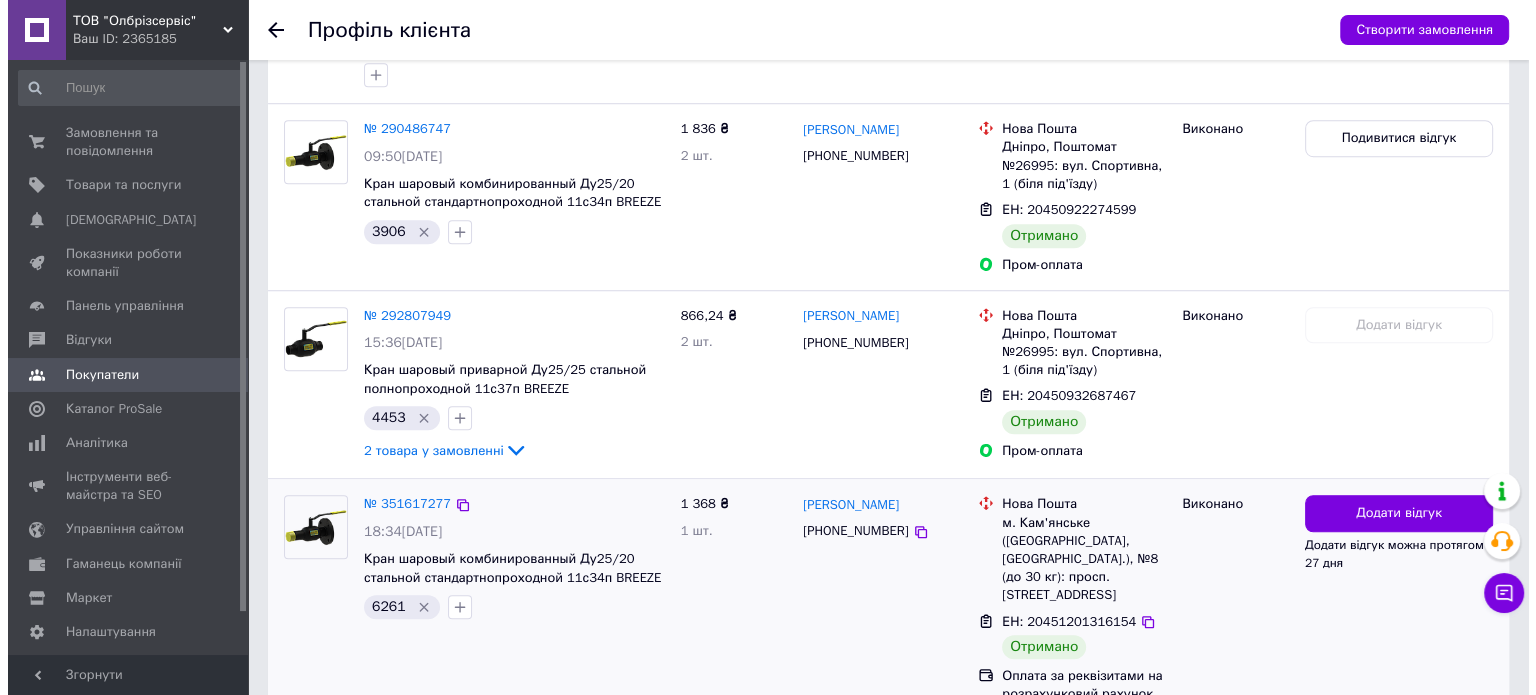 scroll, scrollTop: 1584, scrollLeft: 0, axis: vertical 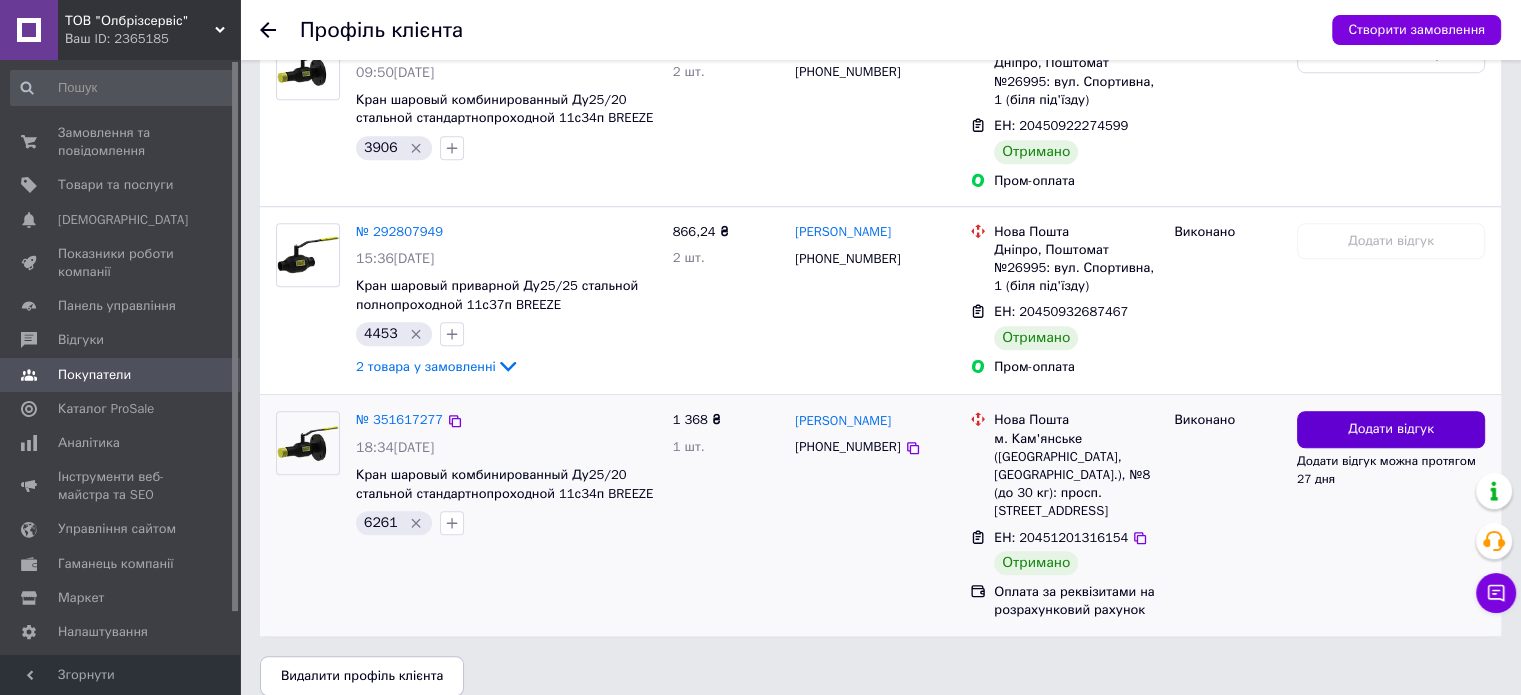 click on "Додати відгук" at bounding box center [1391, 429] 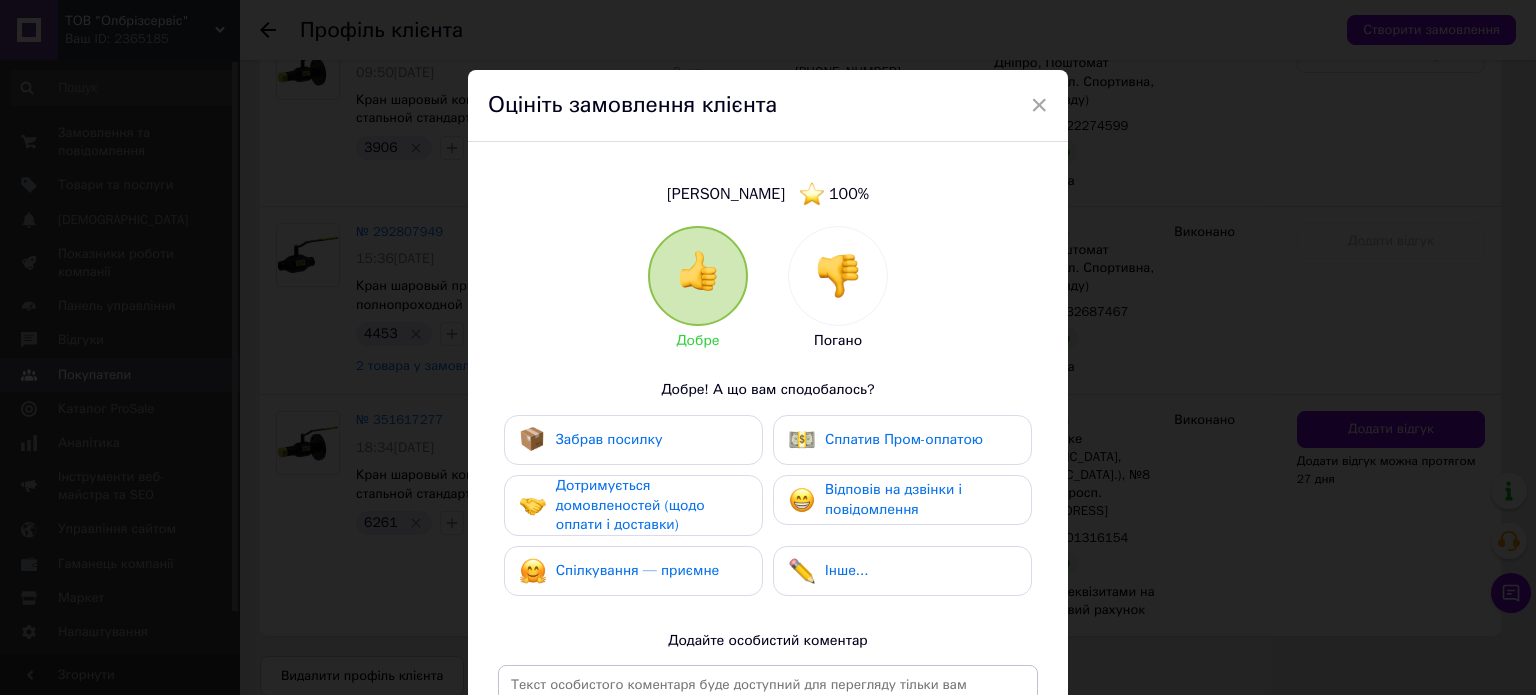 click on "Забрав посилку" at bounding box center [633, 440] 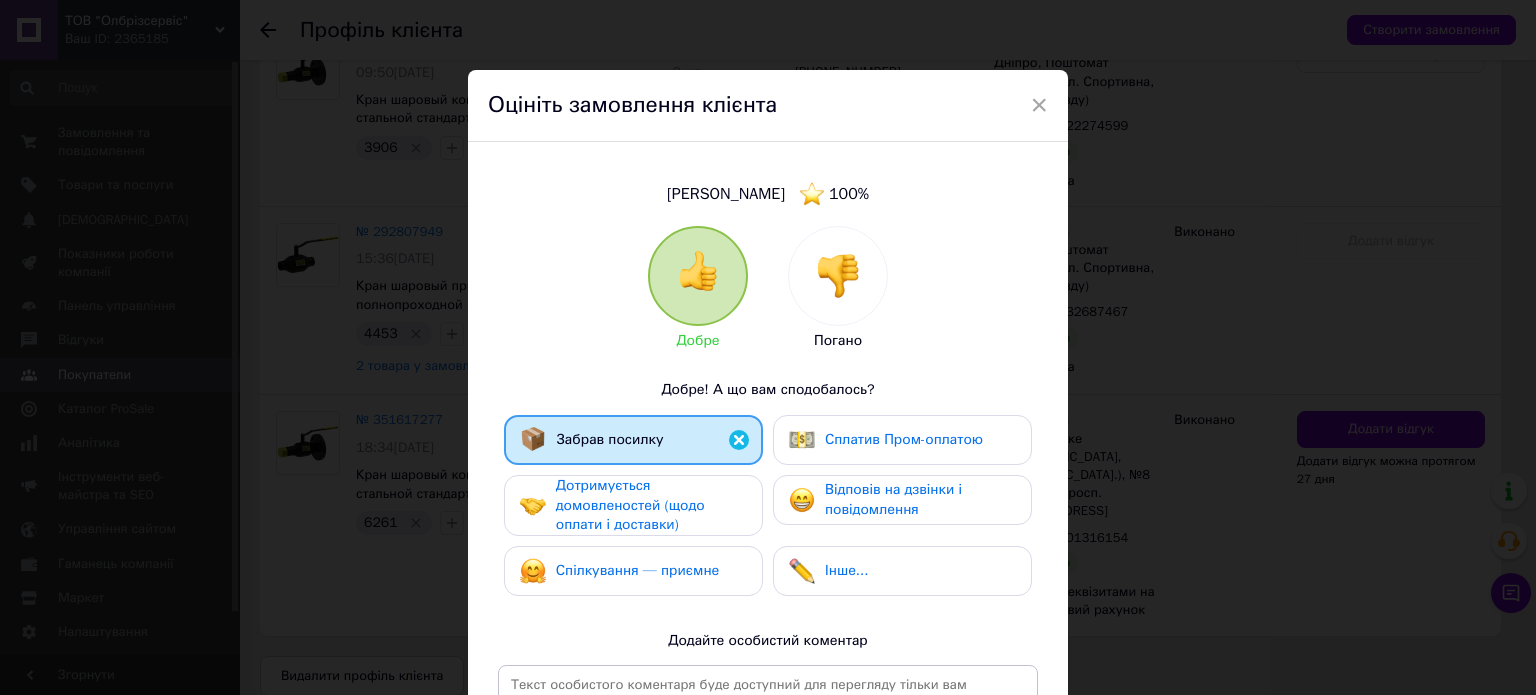 click on "Дотримується домовленостей (щодо оплати і доставки)" at bounding box center (630, 505) 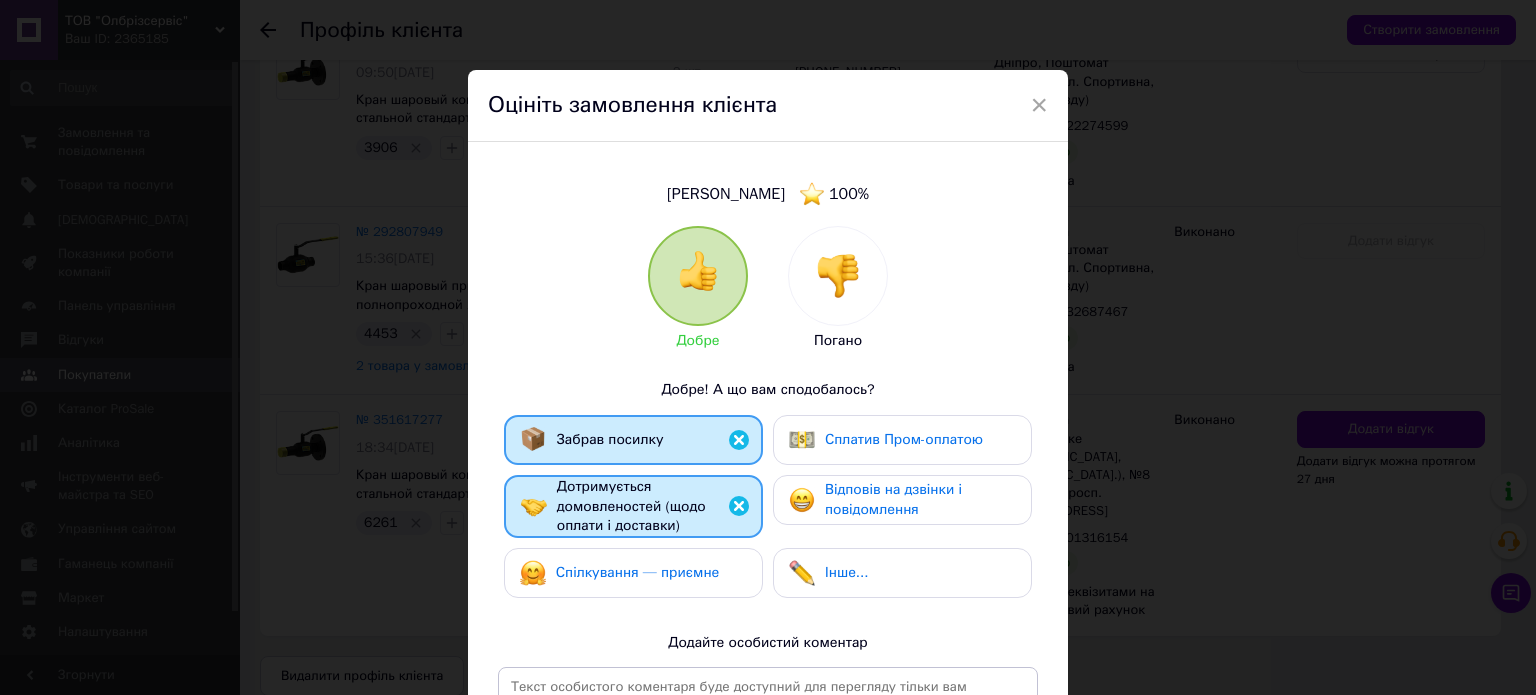 click on "Спілкування — приємне" at bounding box center [638, 572] 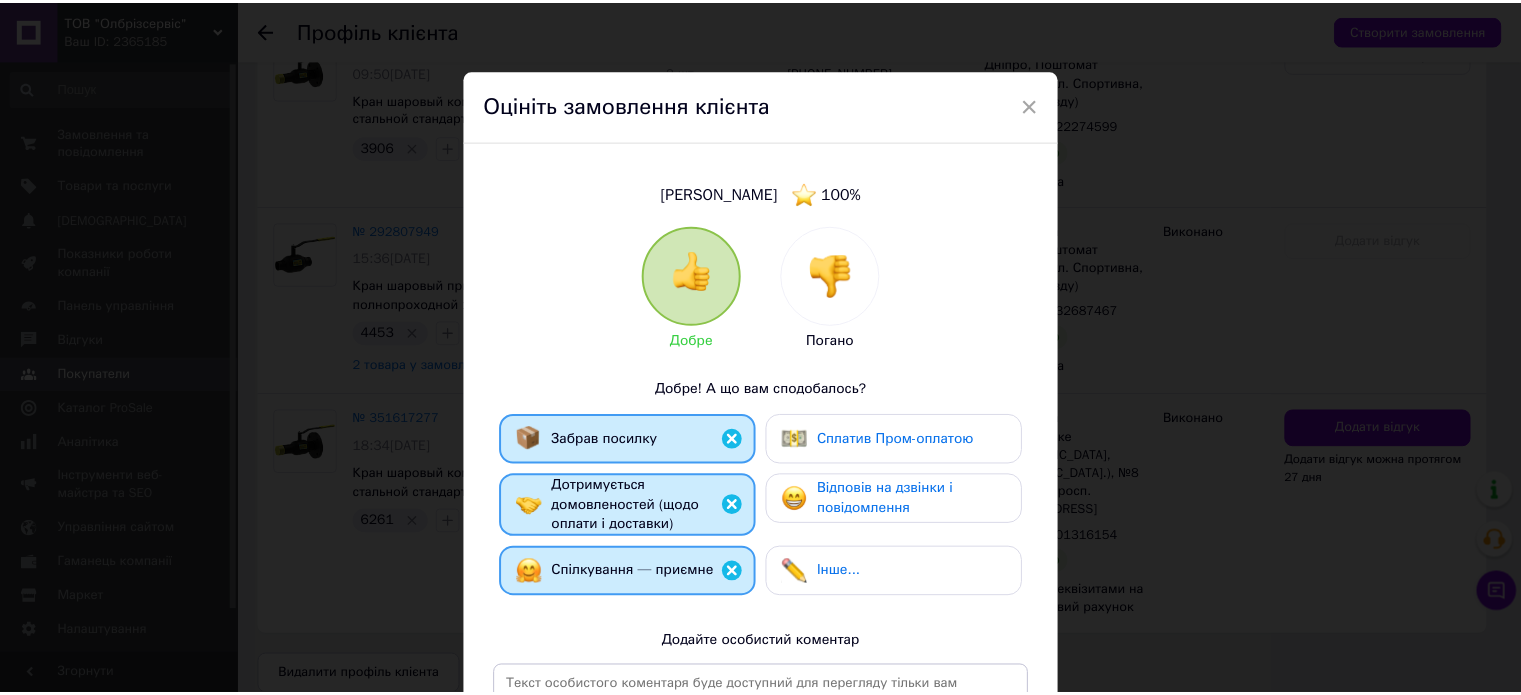 scroll, scrollTop: 303, scrollLeft: 0, axis: vertical 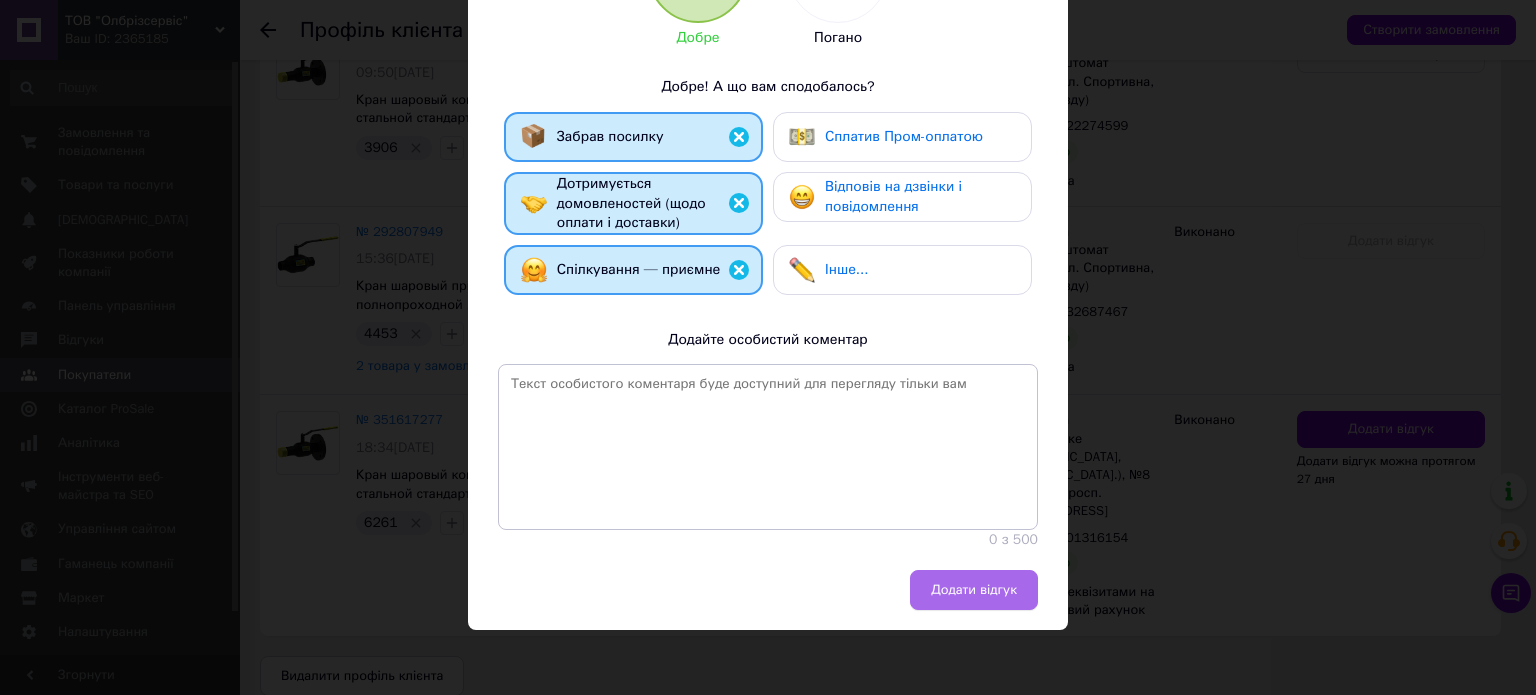 click on "Додати відгук" at bounding box center (974, 590) 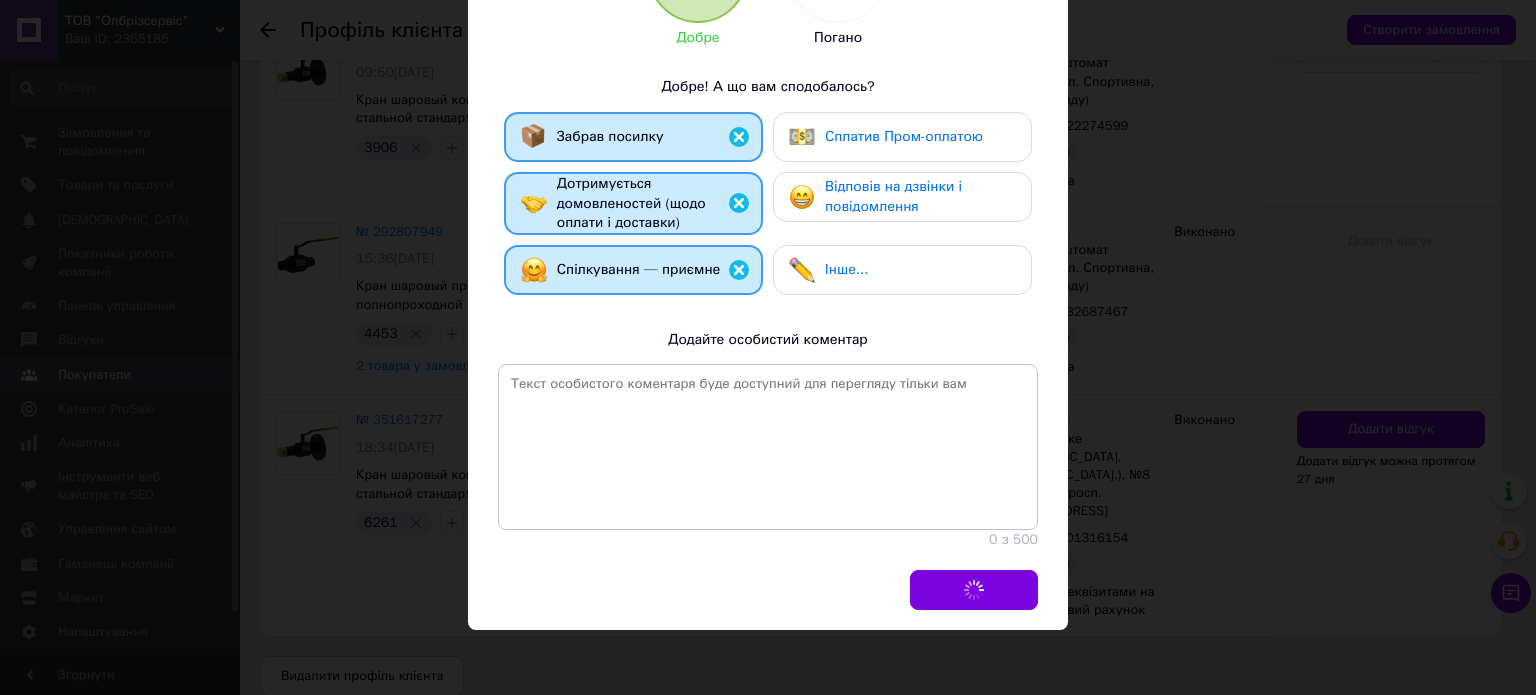 click on "× Оцініть замовлення клієнта Михайлюк Игорь Николаевич 100 % Добре Погано Добре! А що вам сподобалось? Забрав посилку Сплатив Пром-оплатою Дотримується домовленостей (щодо оплати і доставки) Відповів на дзвінки і повідомлення Спілкування — приємне Інше... Додайте особистий коментар 0   з   500 Додати відгук" at bounding box center [768, 347] 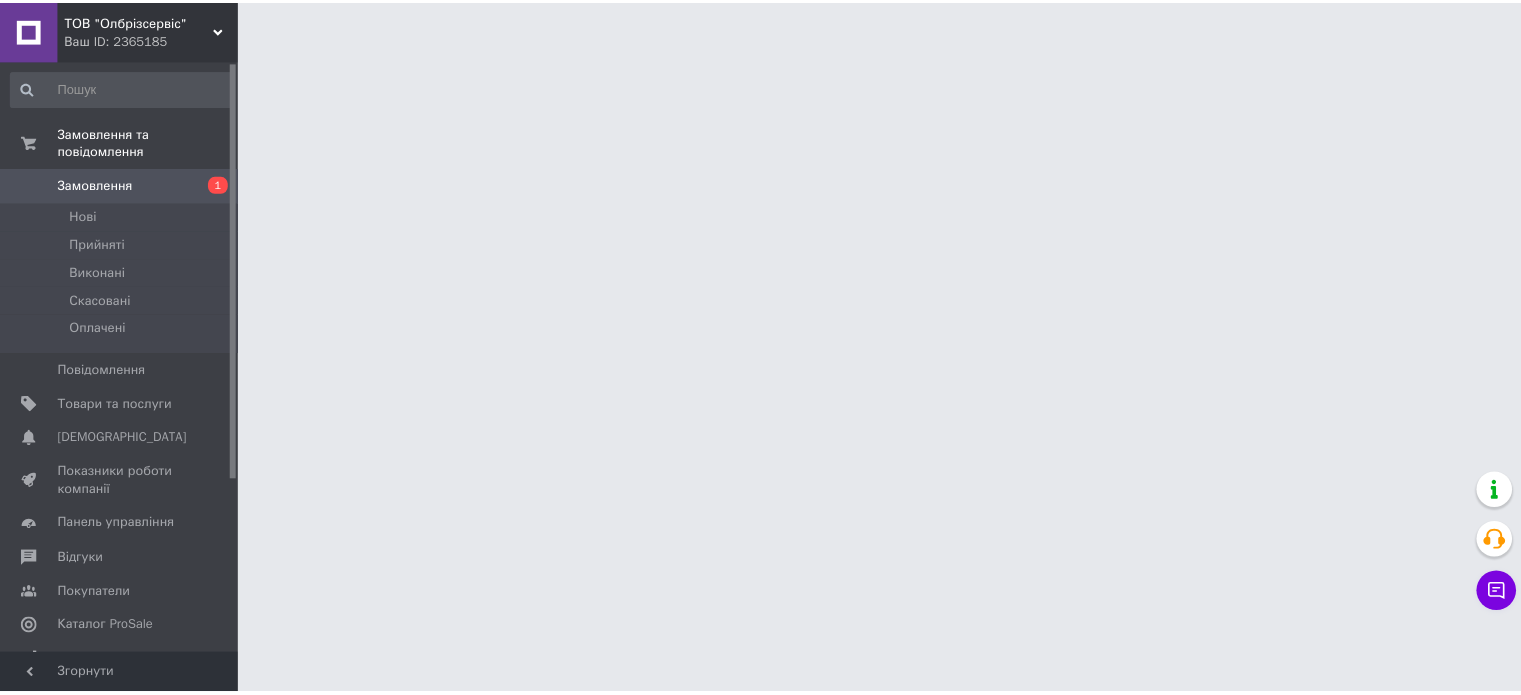scroll, scrollTop: 0, scrollLeft: 0, axis: both 